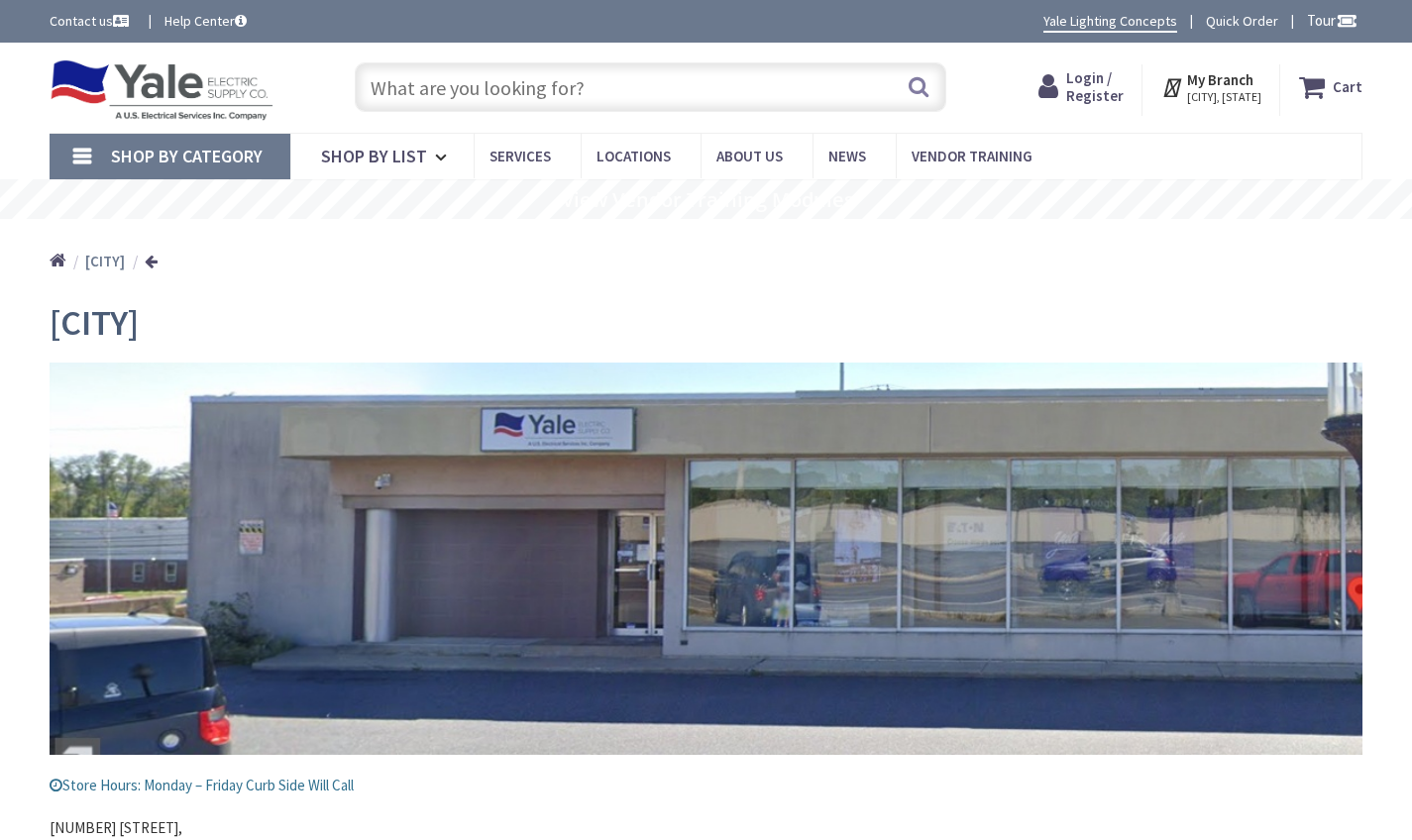 scroll, scrollTop: 0, scrollLeft: 0, axis: both 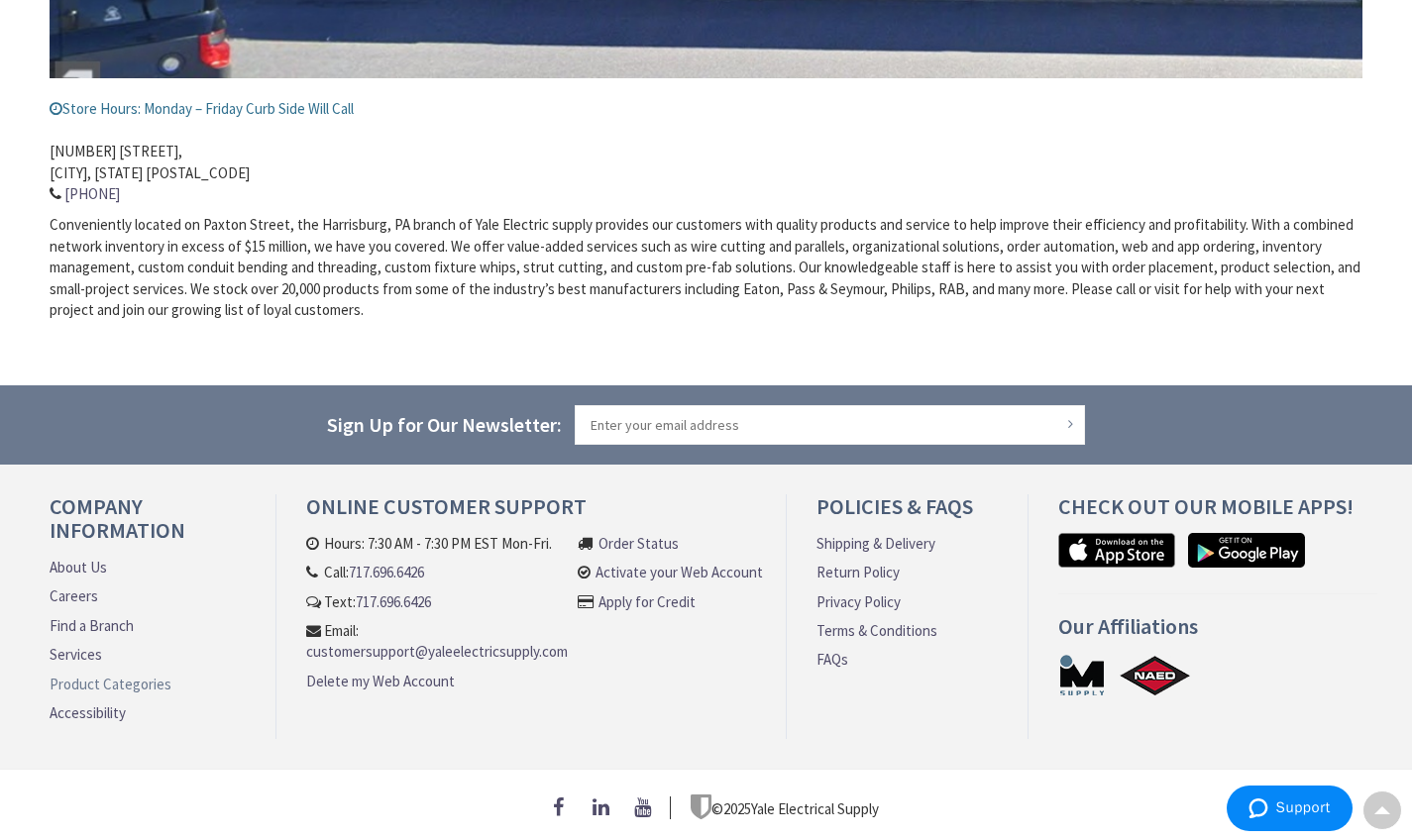 click on "Product Categories" at bounding box center [110, 683] 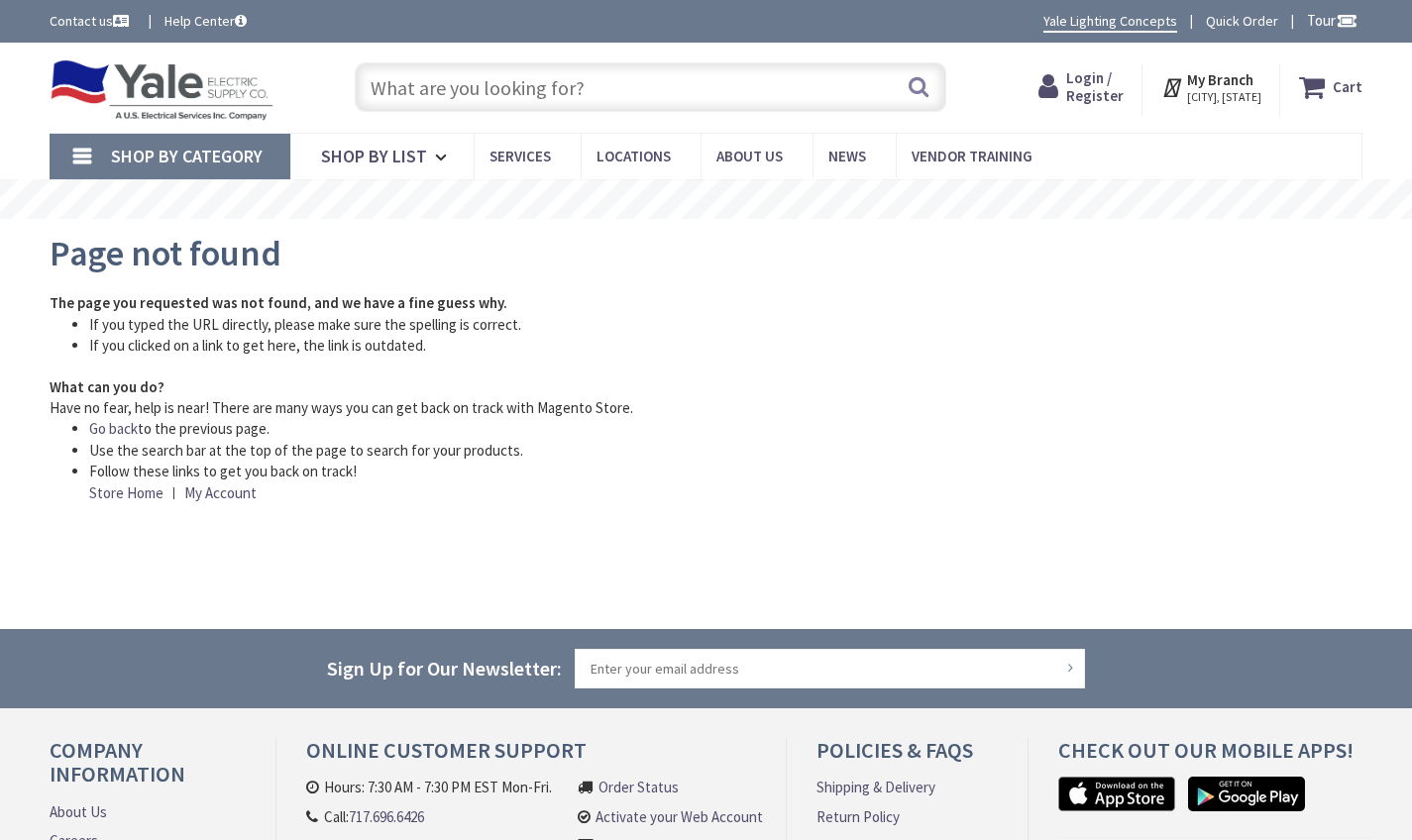 scroll, scrollTop: 0, scrollLeft: 0, axis: both 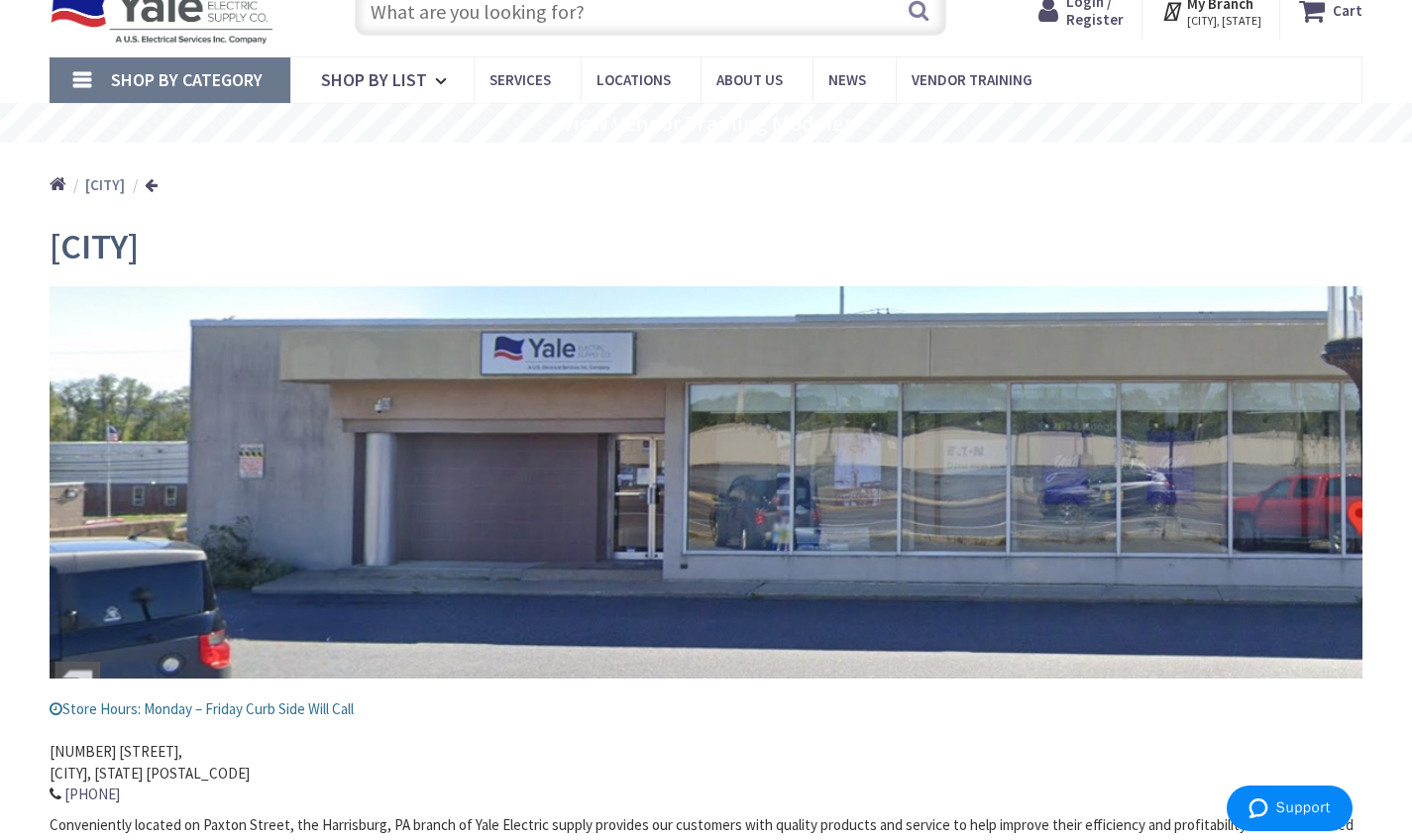 click on "Shop By Category" at bounding box center [186, 79] 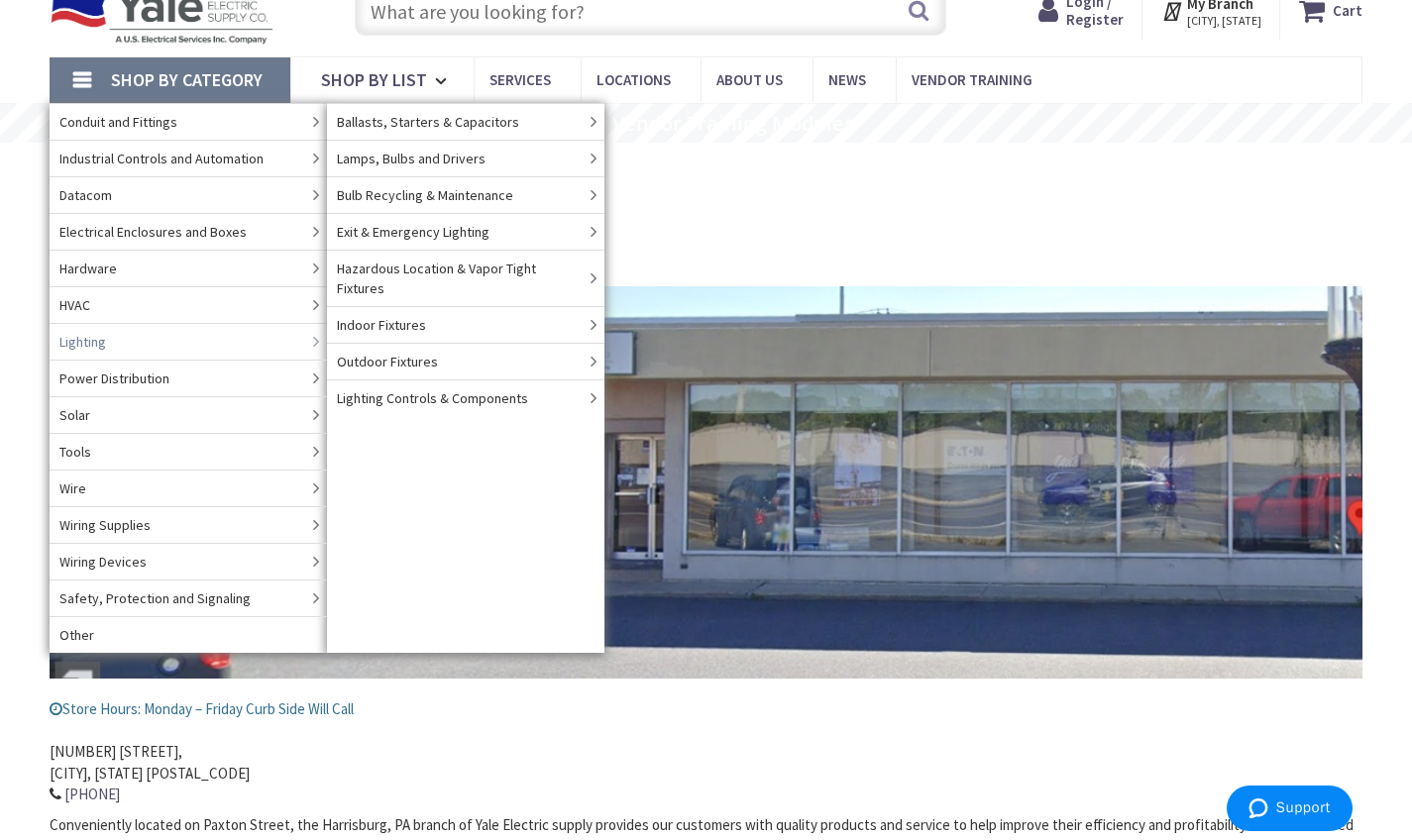 click at bounding box center [316, 342] 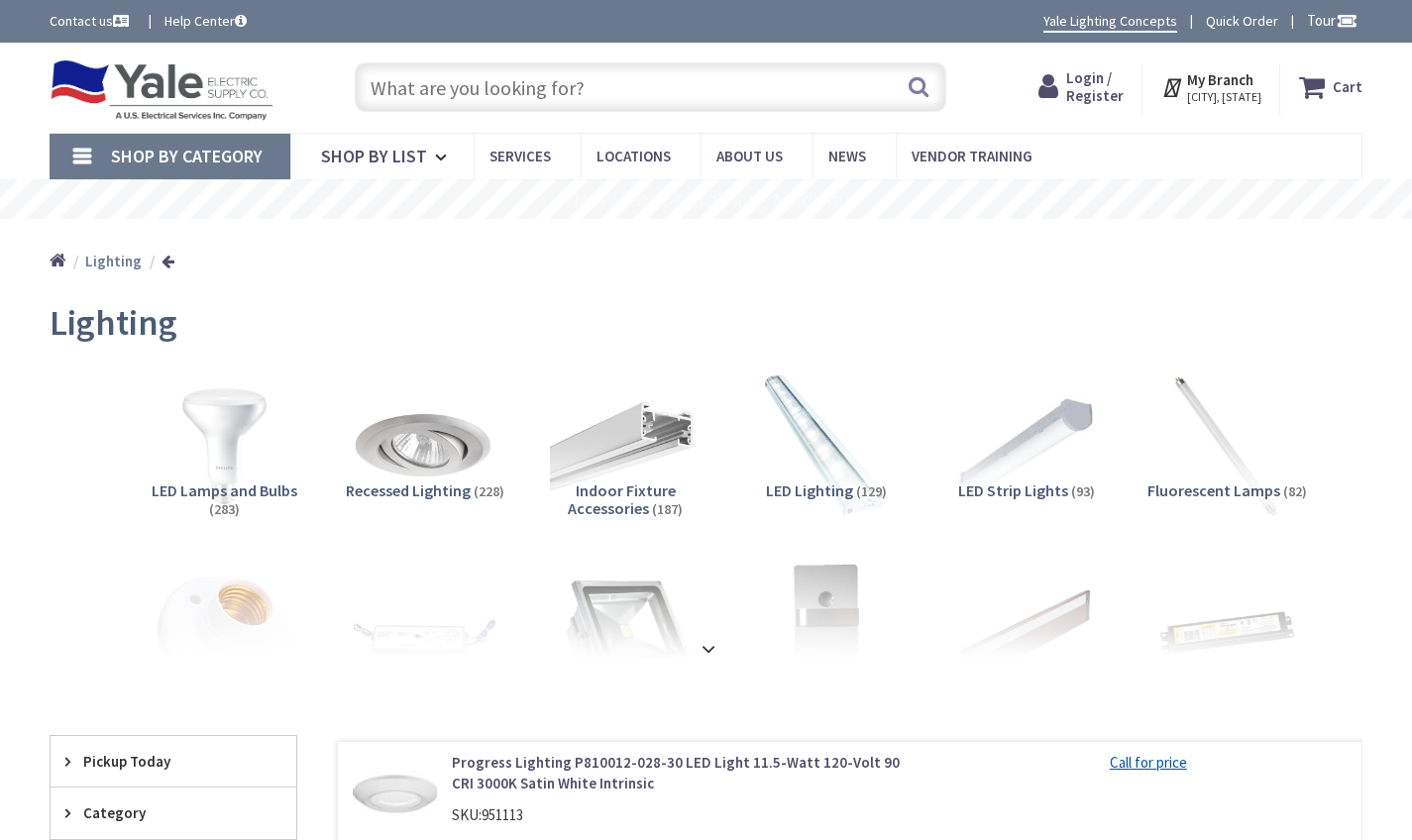 scroll, scrollTop: 0, scrollLeft: 0, axis: both 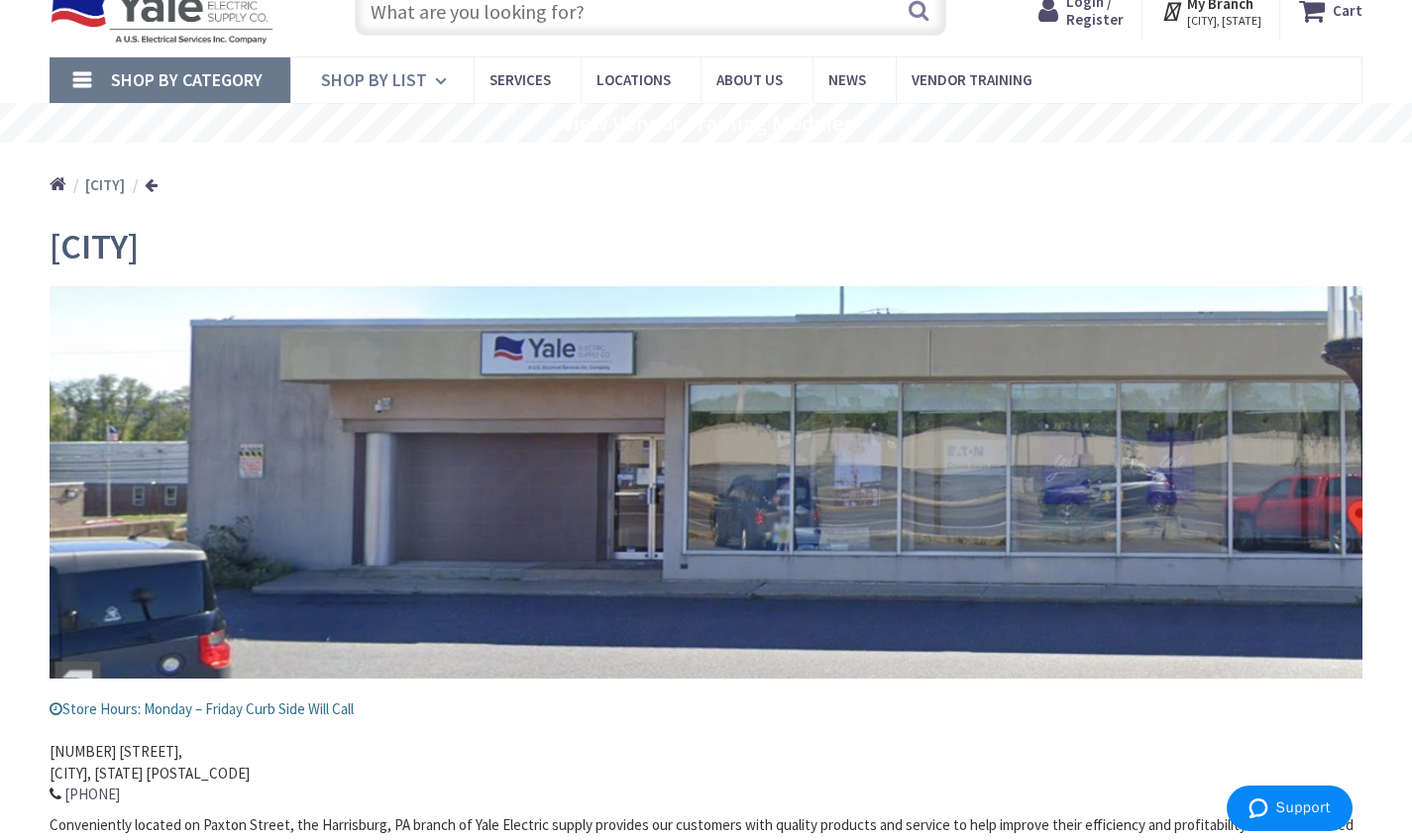 click at bounding box center [444, 81] 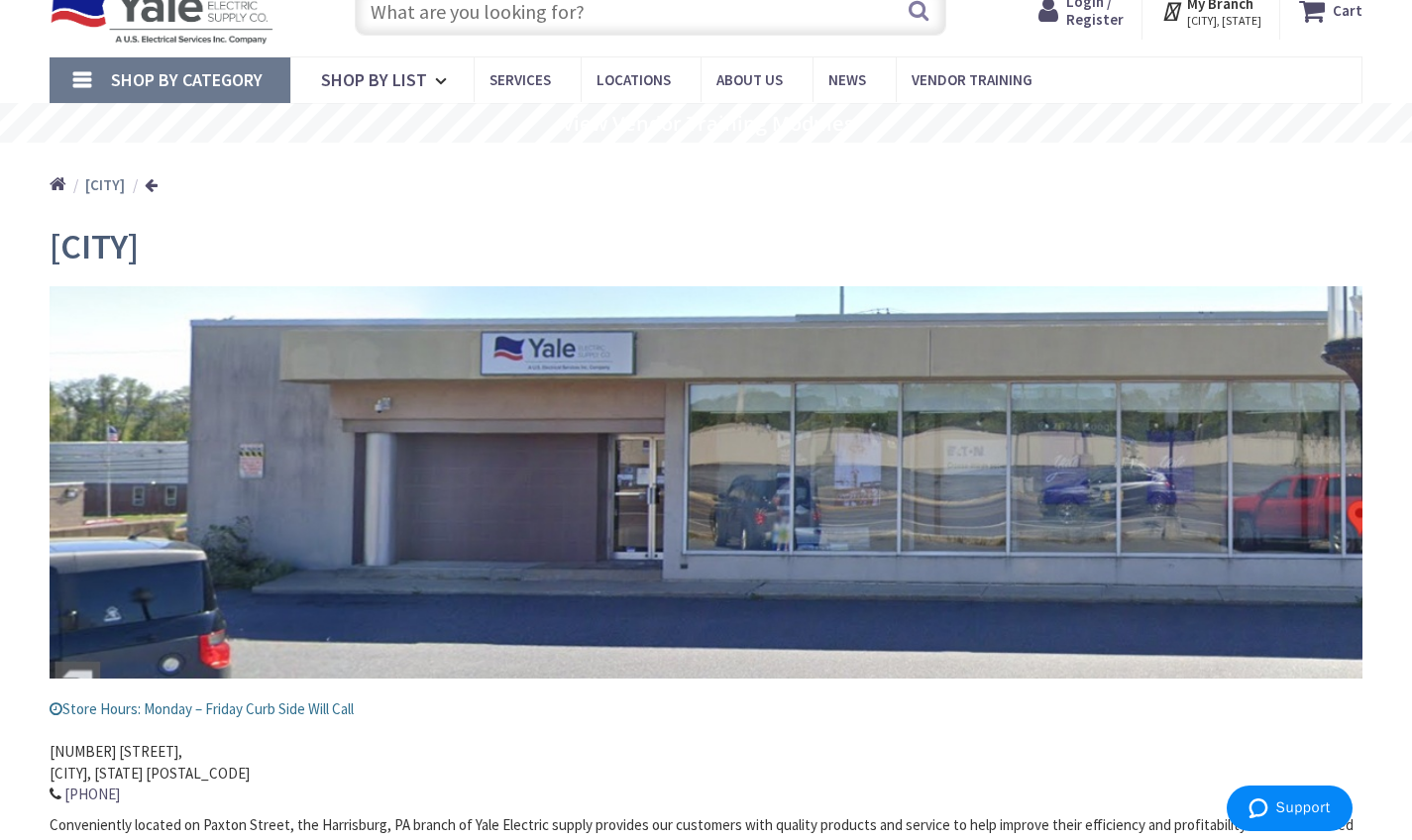 click on "Shop By Category" at bounding box center [186, 79] 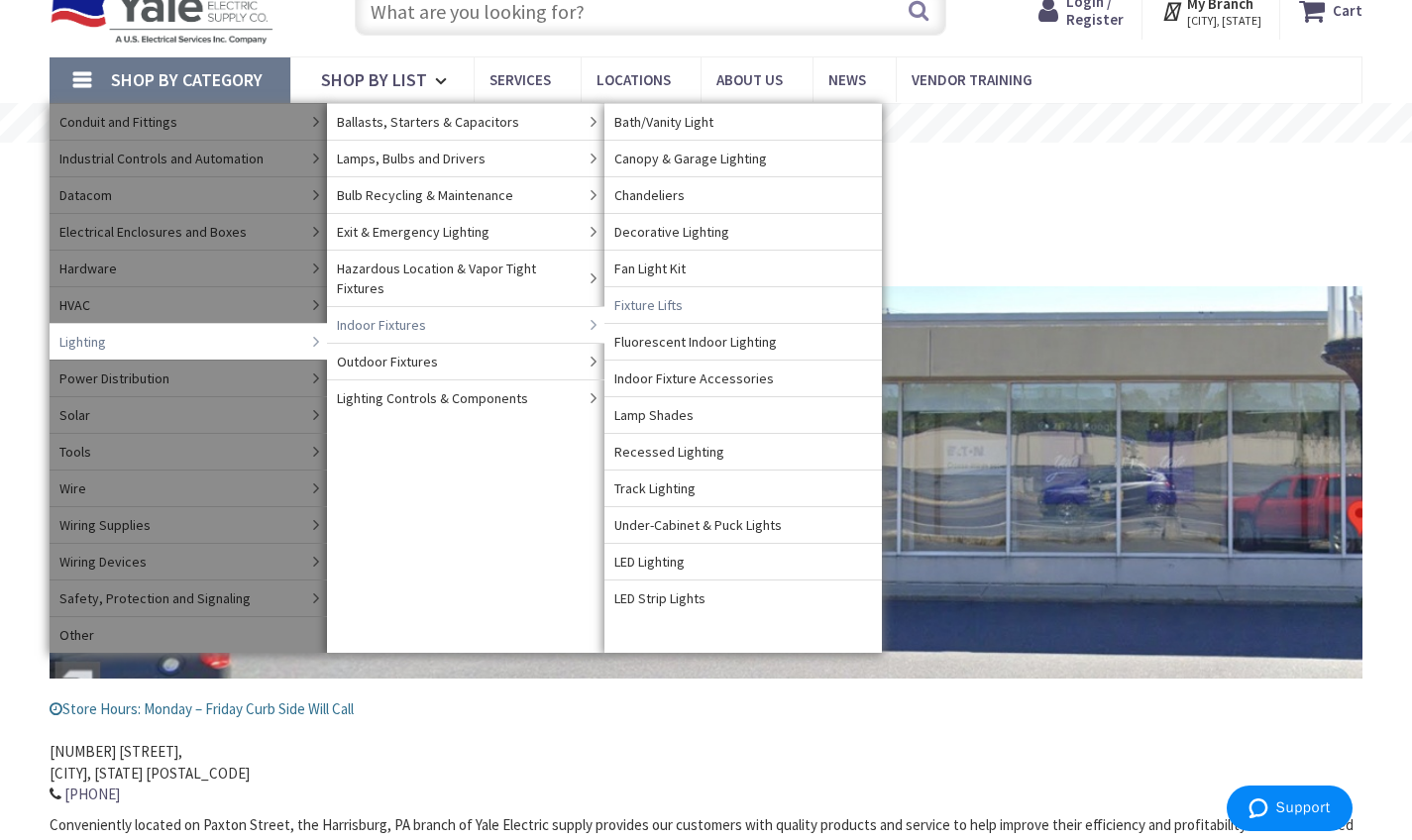 click at bounding box center [594, 325] 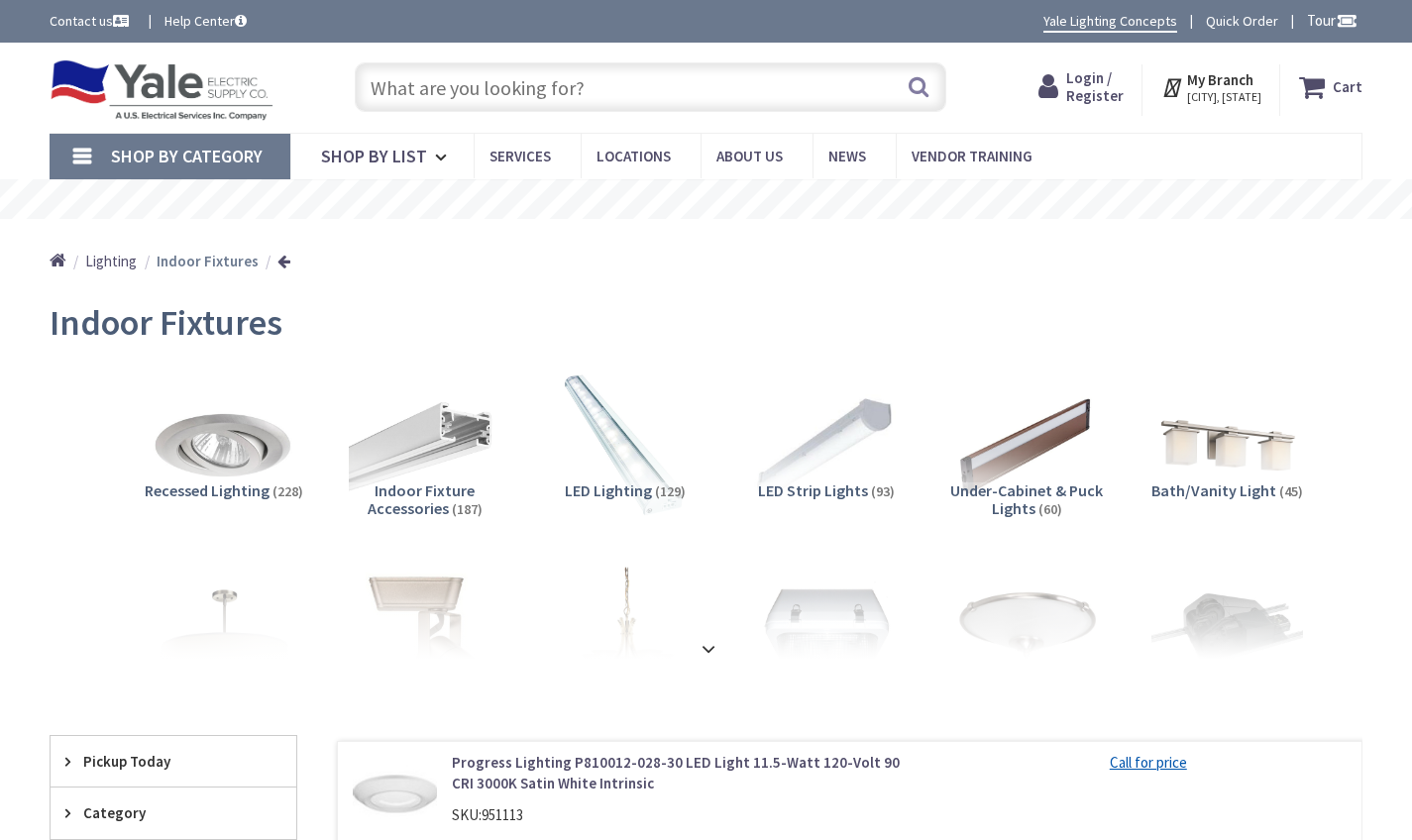 scroll, scrollTop: 0, scrollLeft: 0, axis: both 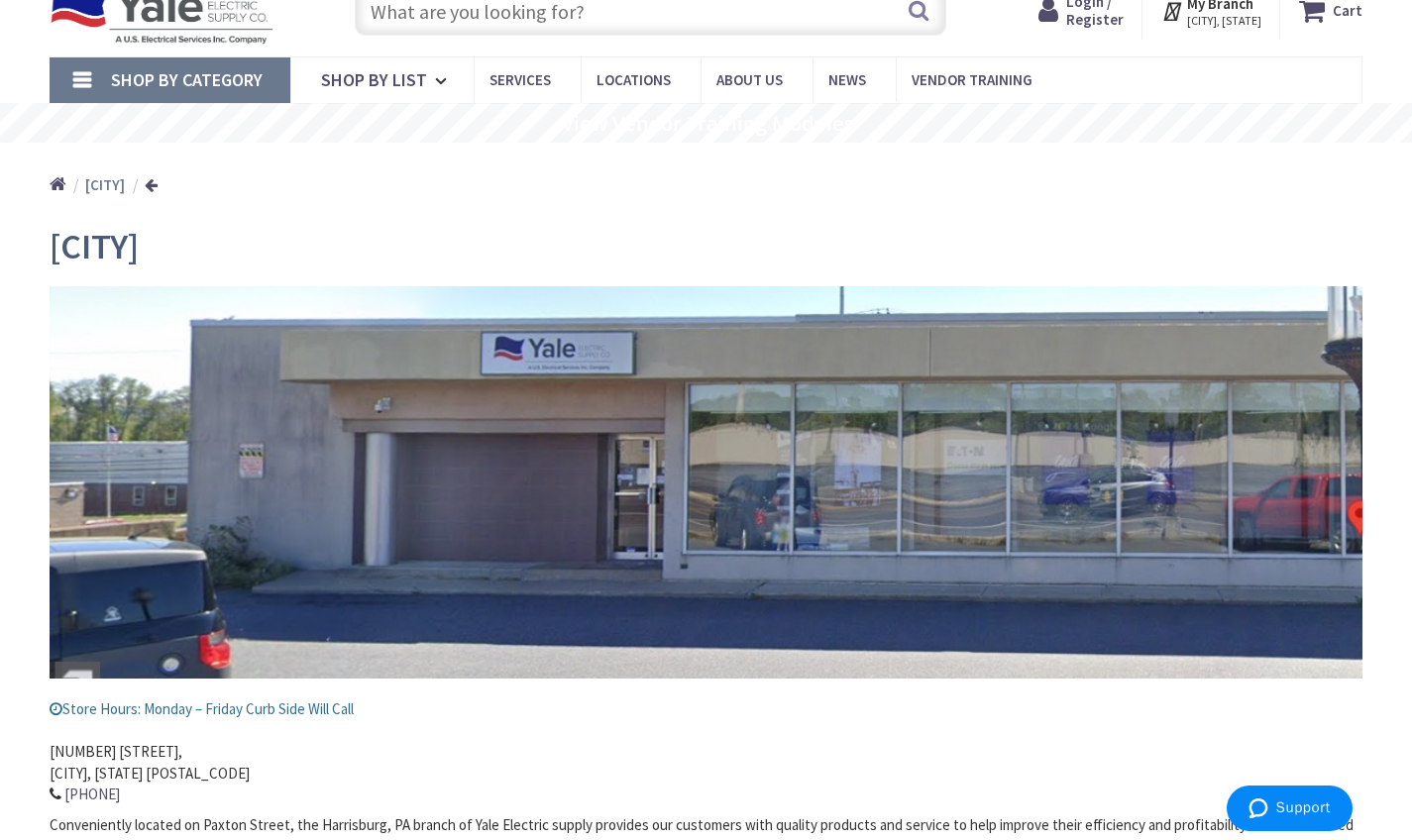 click on "Shop By Category" at bounding box center (186, 79) 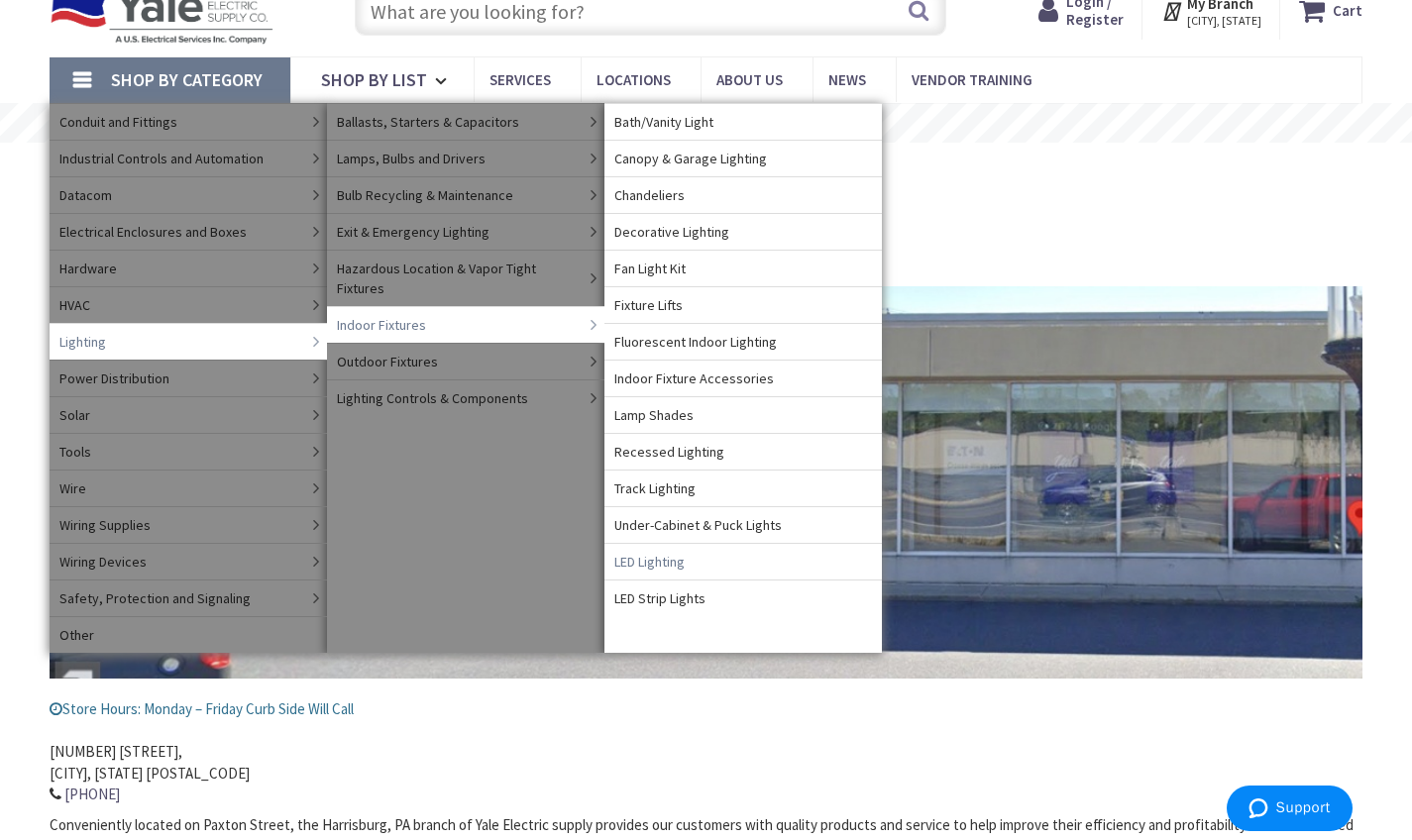 click on "LED Lighting" at bounding box center [649, 562] 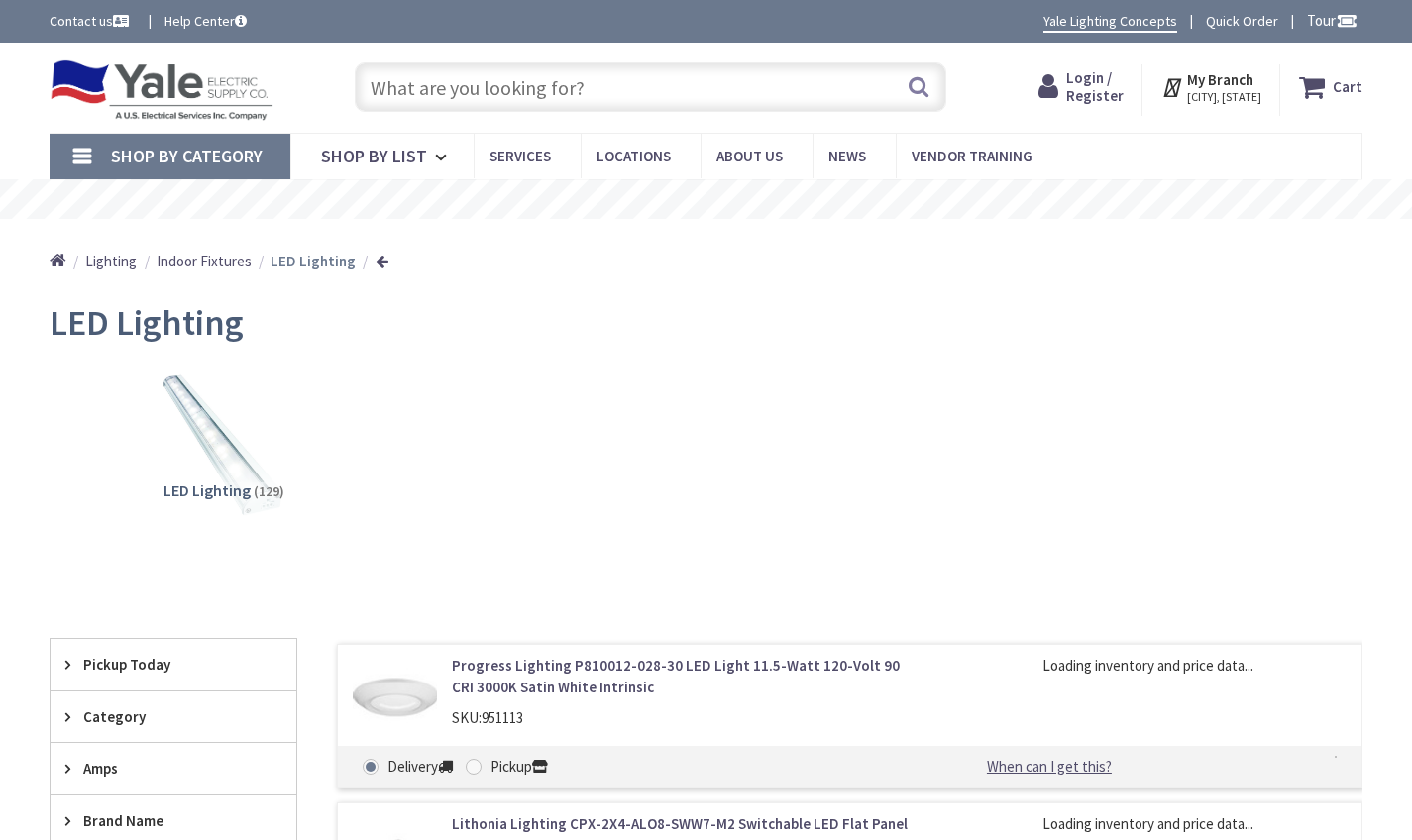 scroll, scrollTop: 0, scrollLeft: 0, axis: both 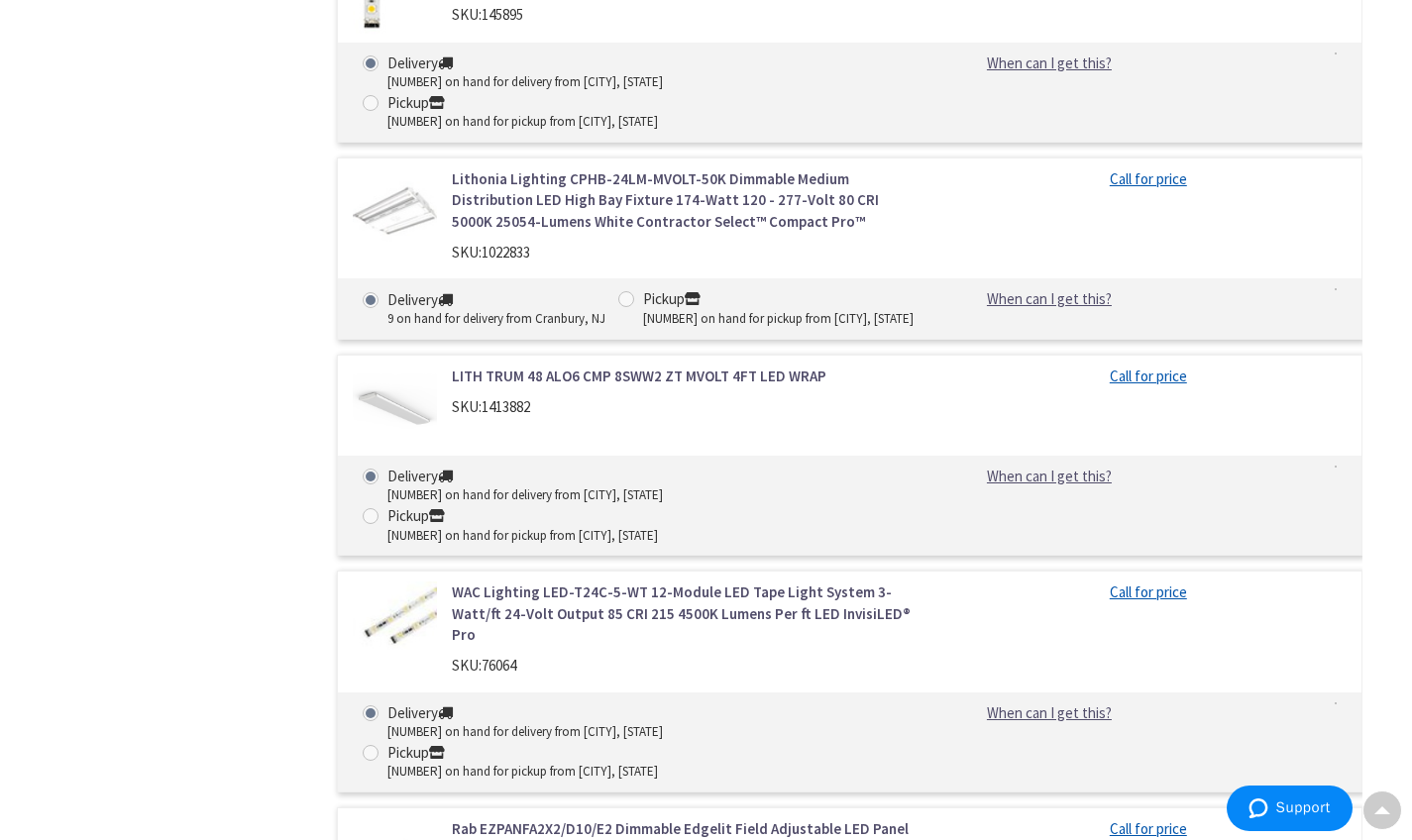 click at bounding box center (394, 1706) 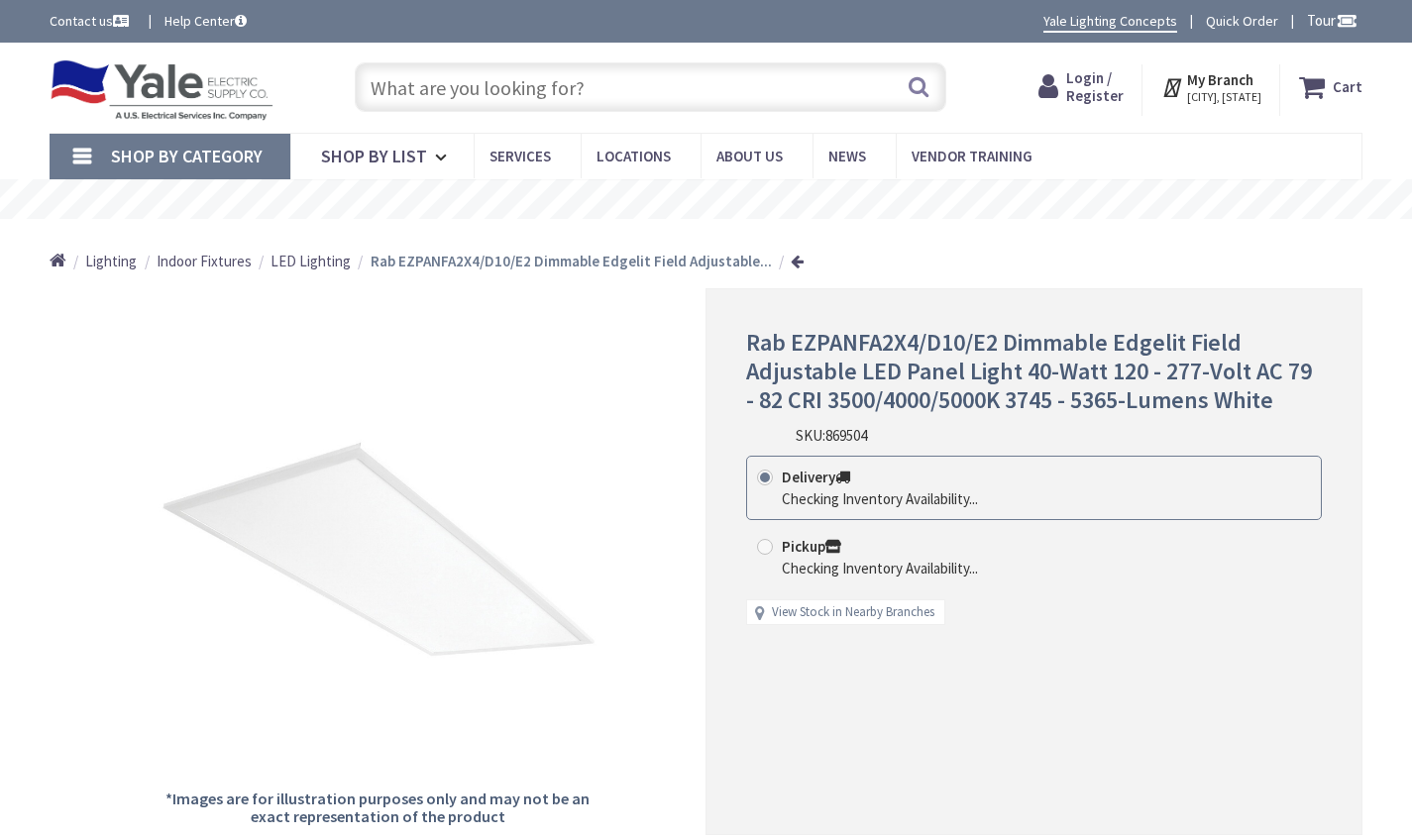 scroll, scrollTop: 0, scrollLeft: 0, axis: both 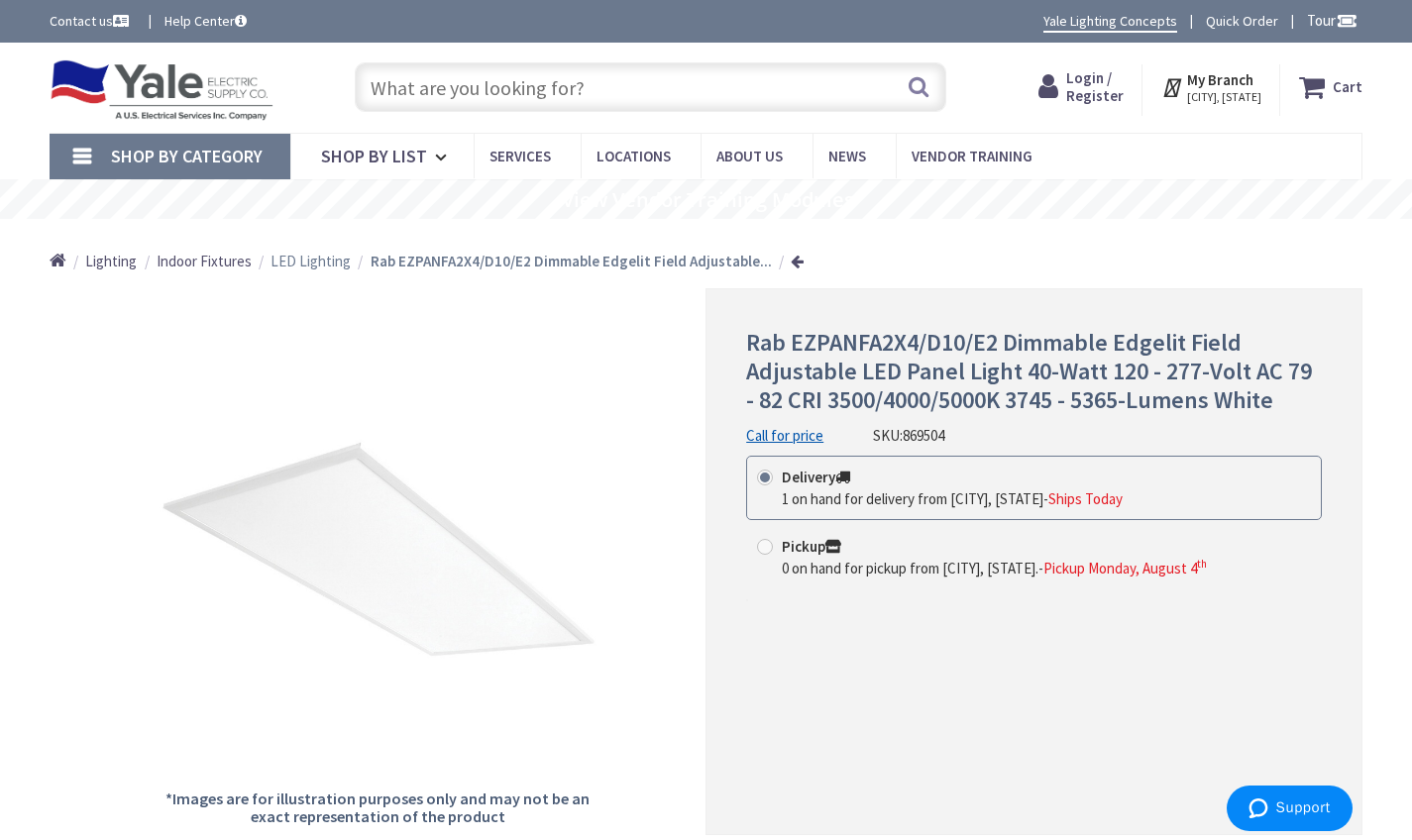 click on "LED Lighting" at bounding box center (310, 261) 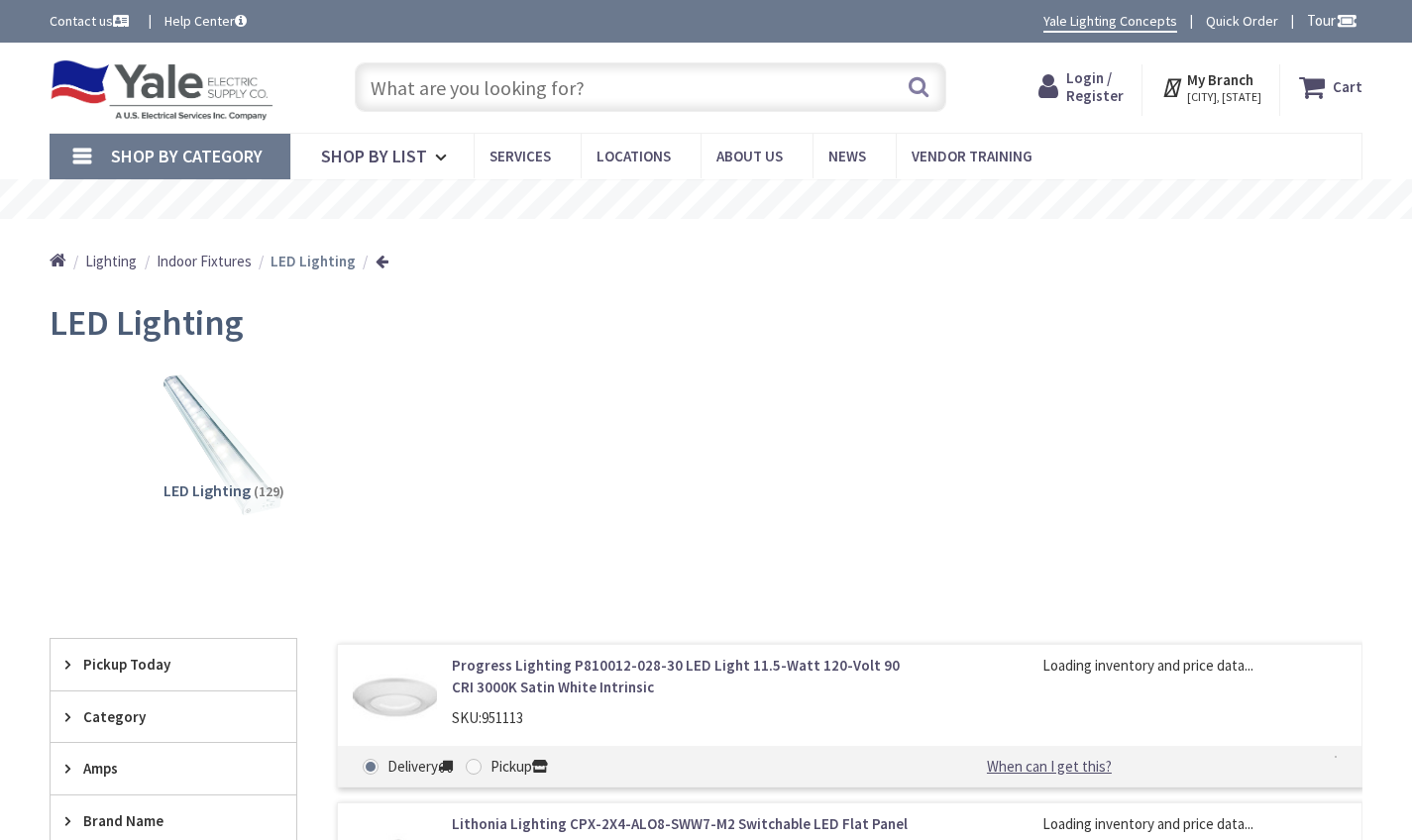 scroll, scrollTop: 0, scrollLeft: 0, axis: both 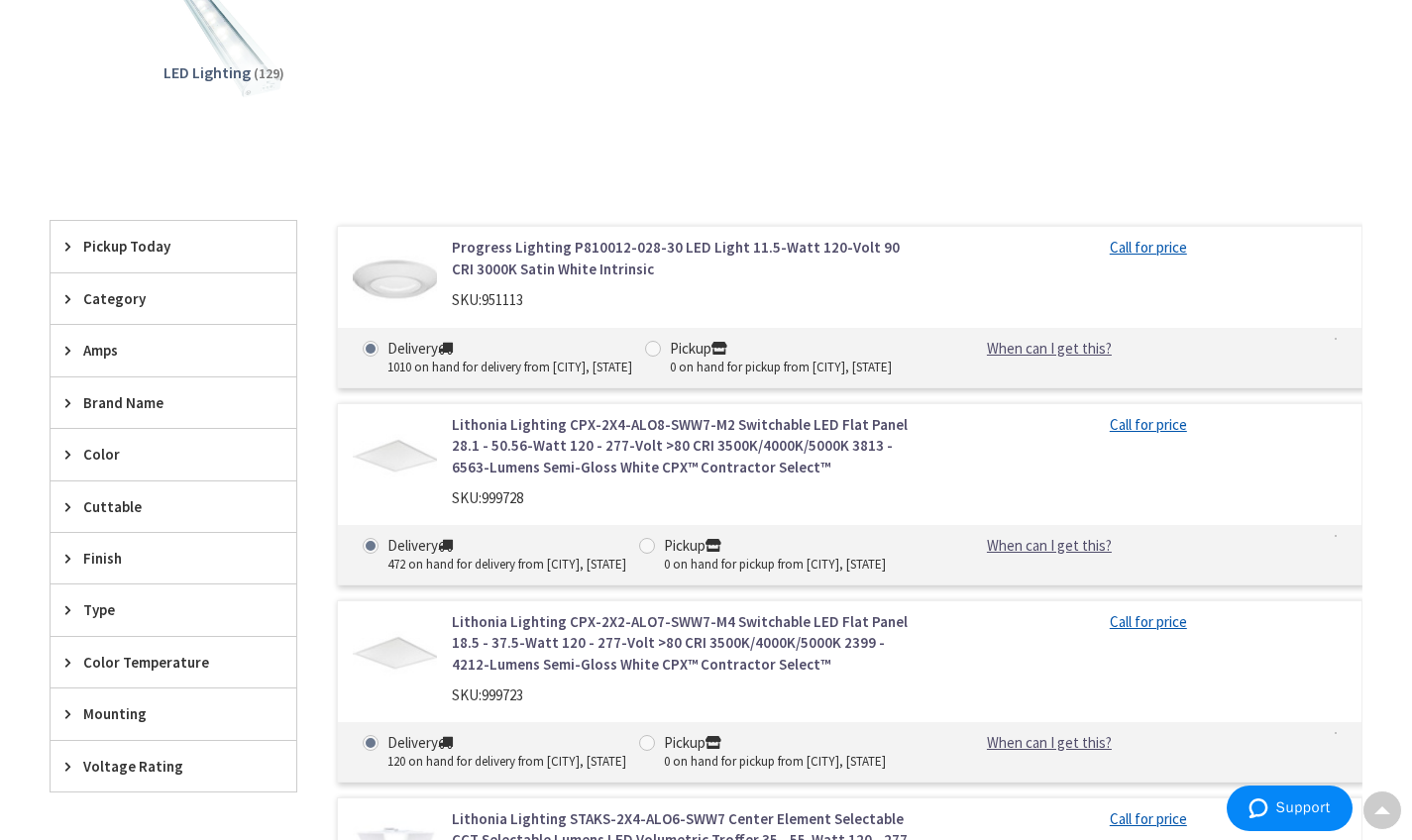 click on "Category" at bounding box center [163, 298] 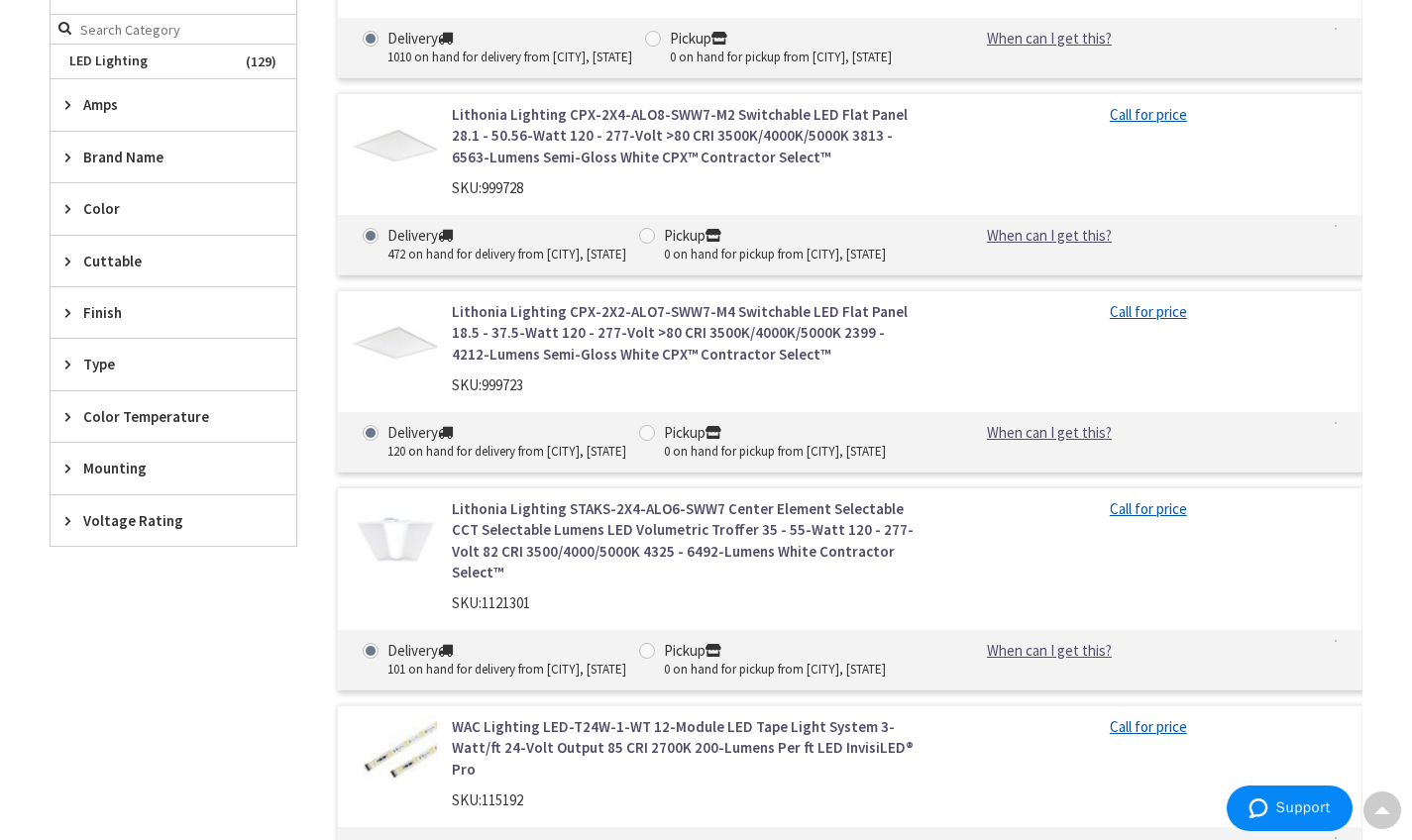 scroll, scrollTop: 745, scrollLeft: 0, axis: vertical 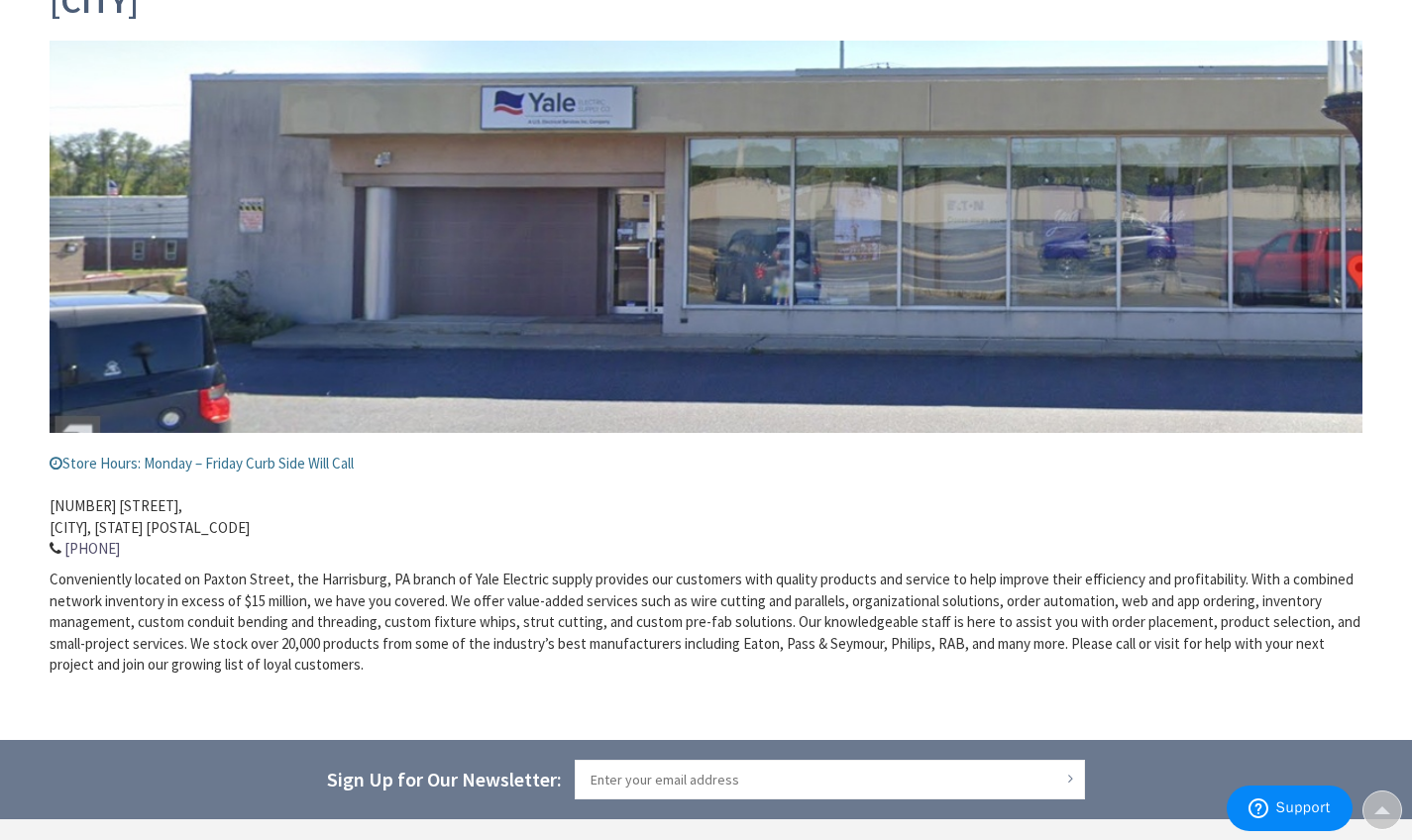 click at bounding box center (55, 463) 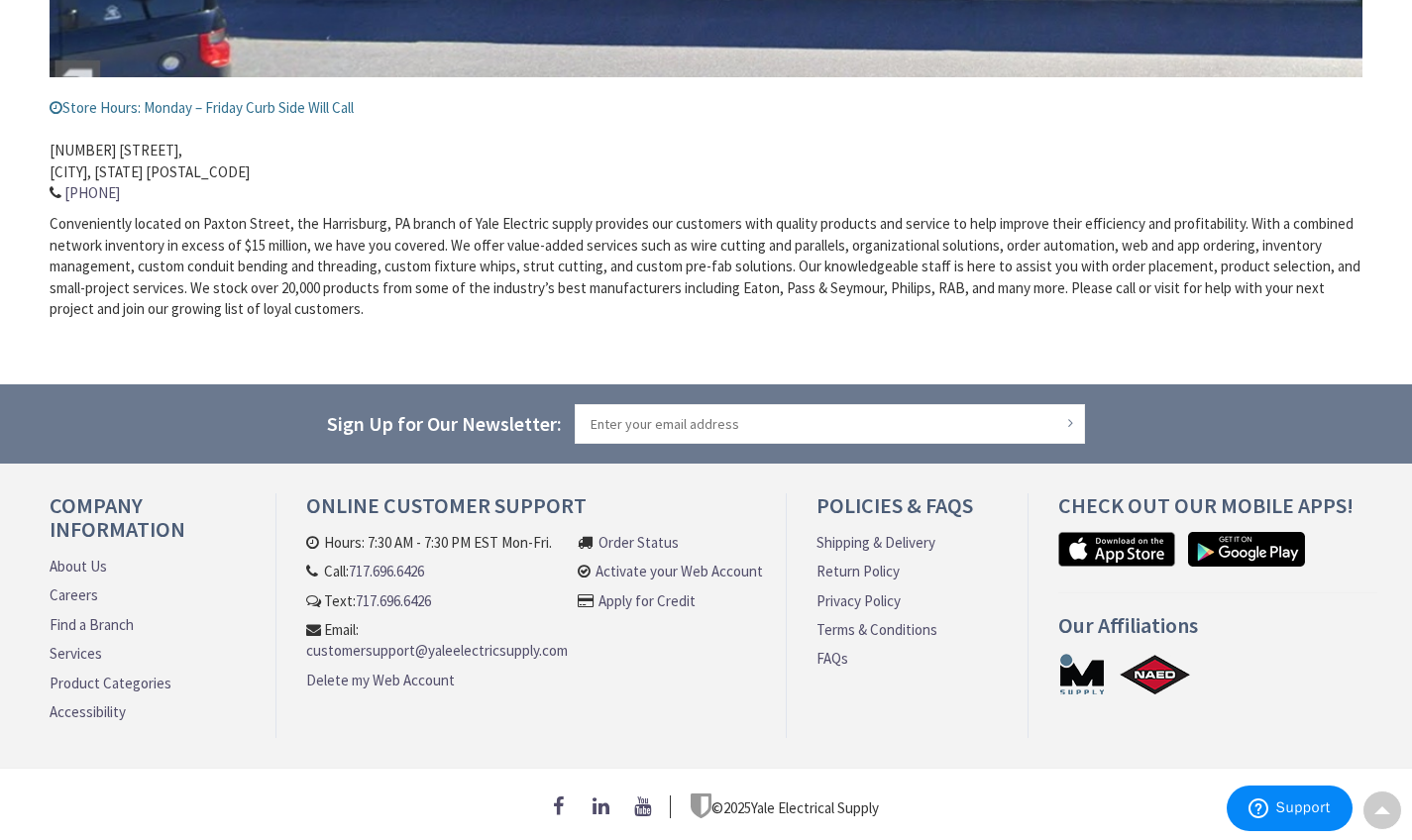 scroll, scrollTop: 677, scrollLeft: 0, axis: vertical 